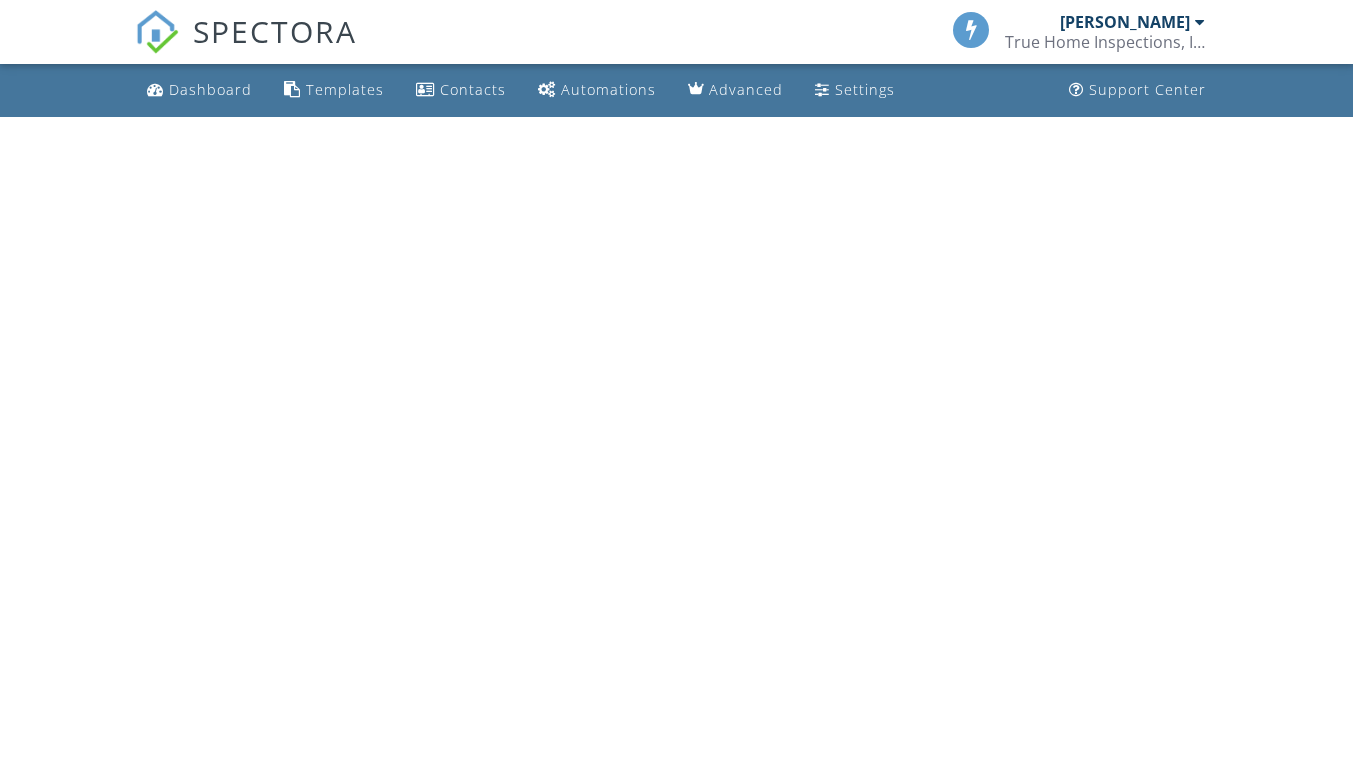 scroll, scrollTop: 0, scrollLeft: 0, axis: both 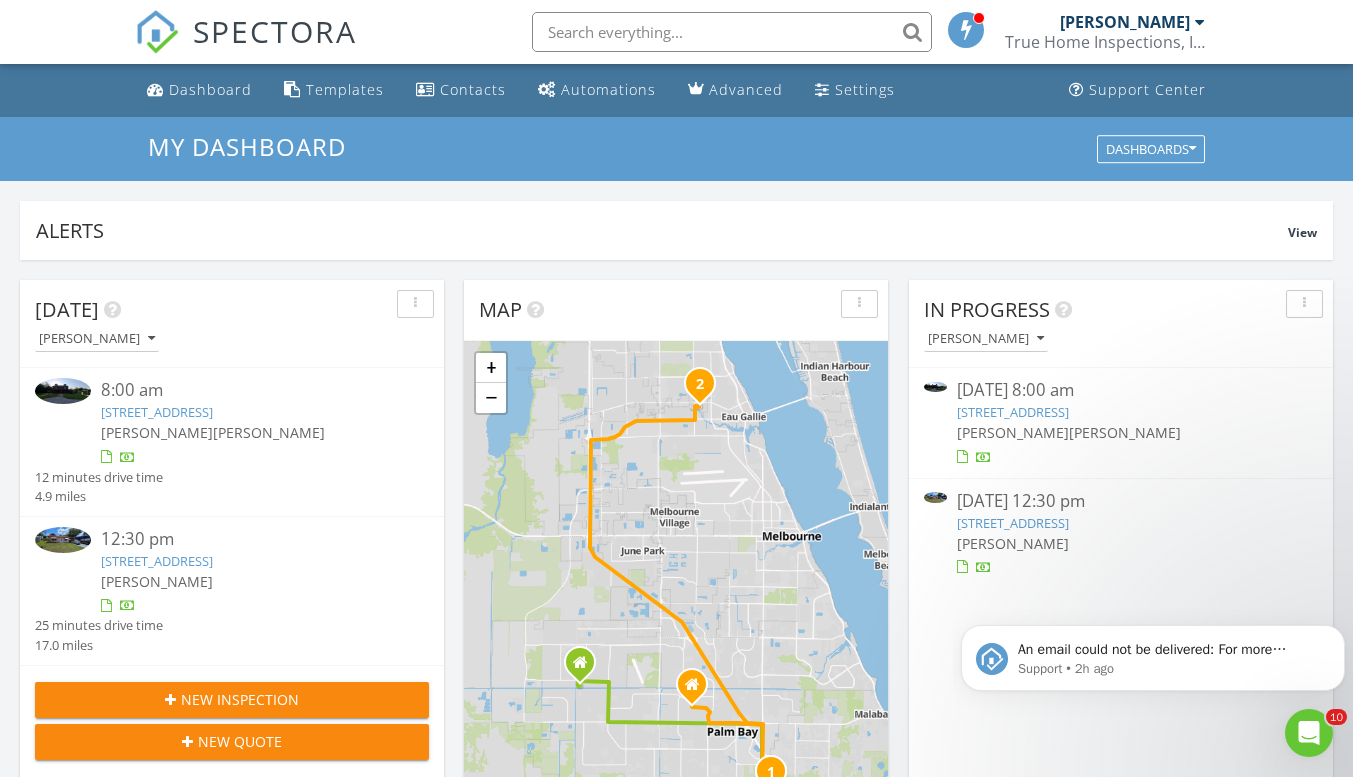 click on "155 Carolina Ave, Melbourne, FL 32935" at bounding box center (157, 561) 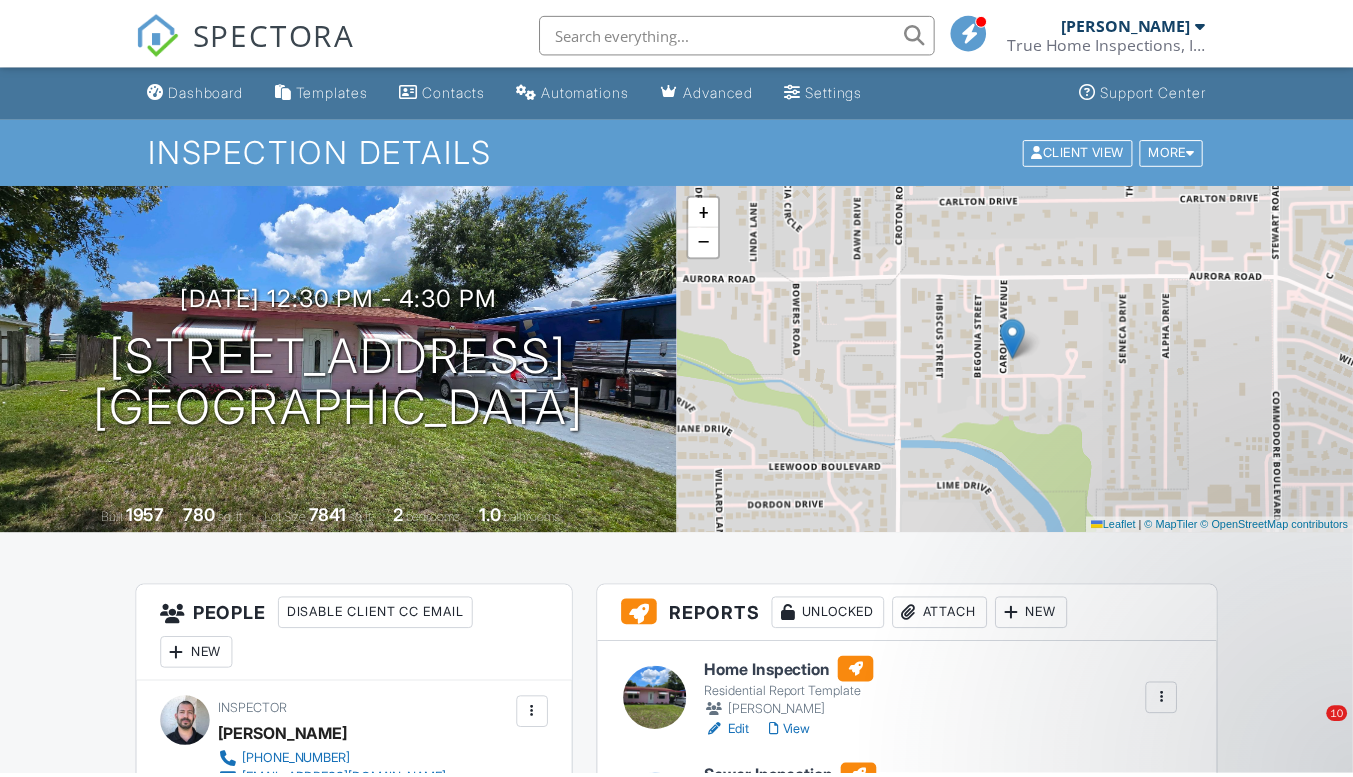 scroll, scrollTop: 0, scrollLeft: 0, axis: both 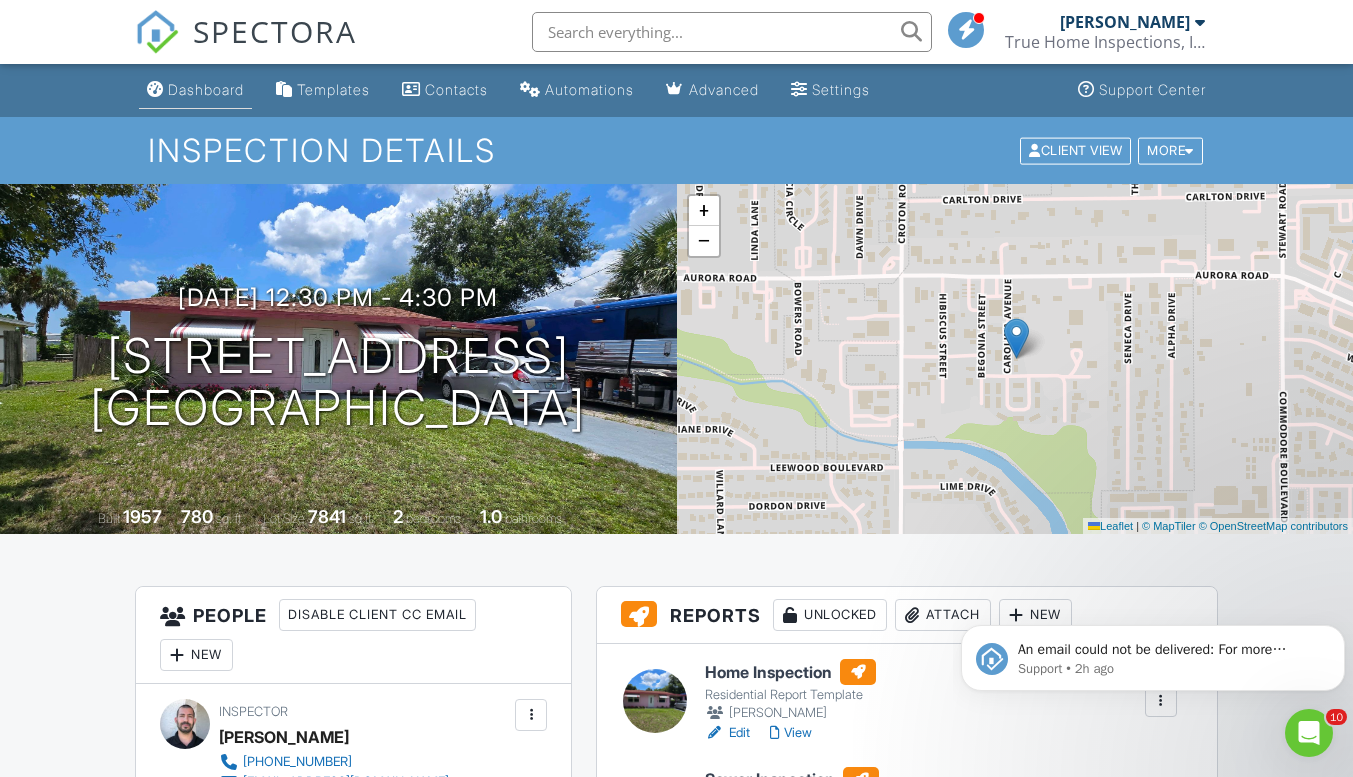 click on "Dashboard" at bounding box center (206, 89) 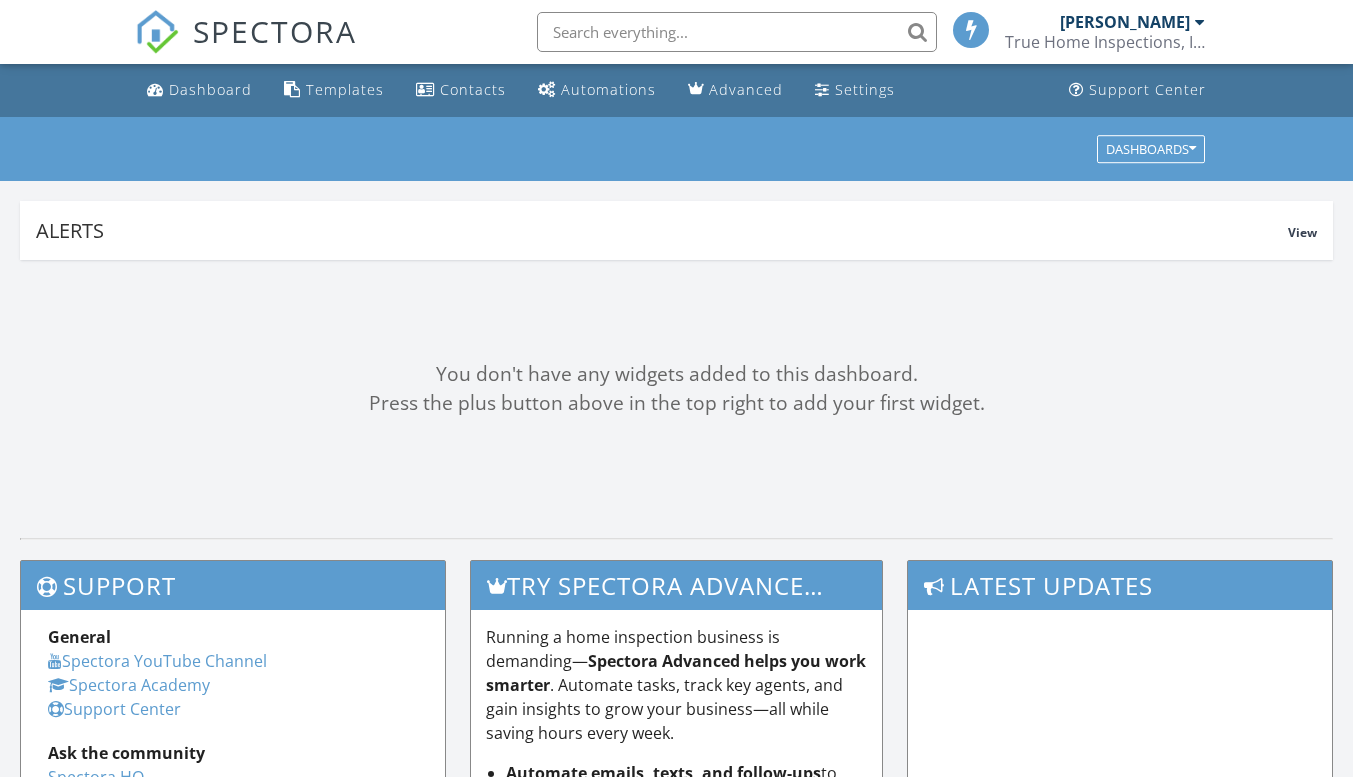 scroll, scrollTop: 0, scrollLeft: 0, axis: both 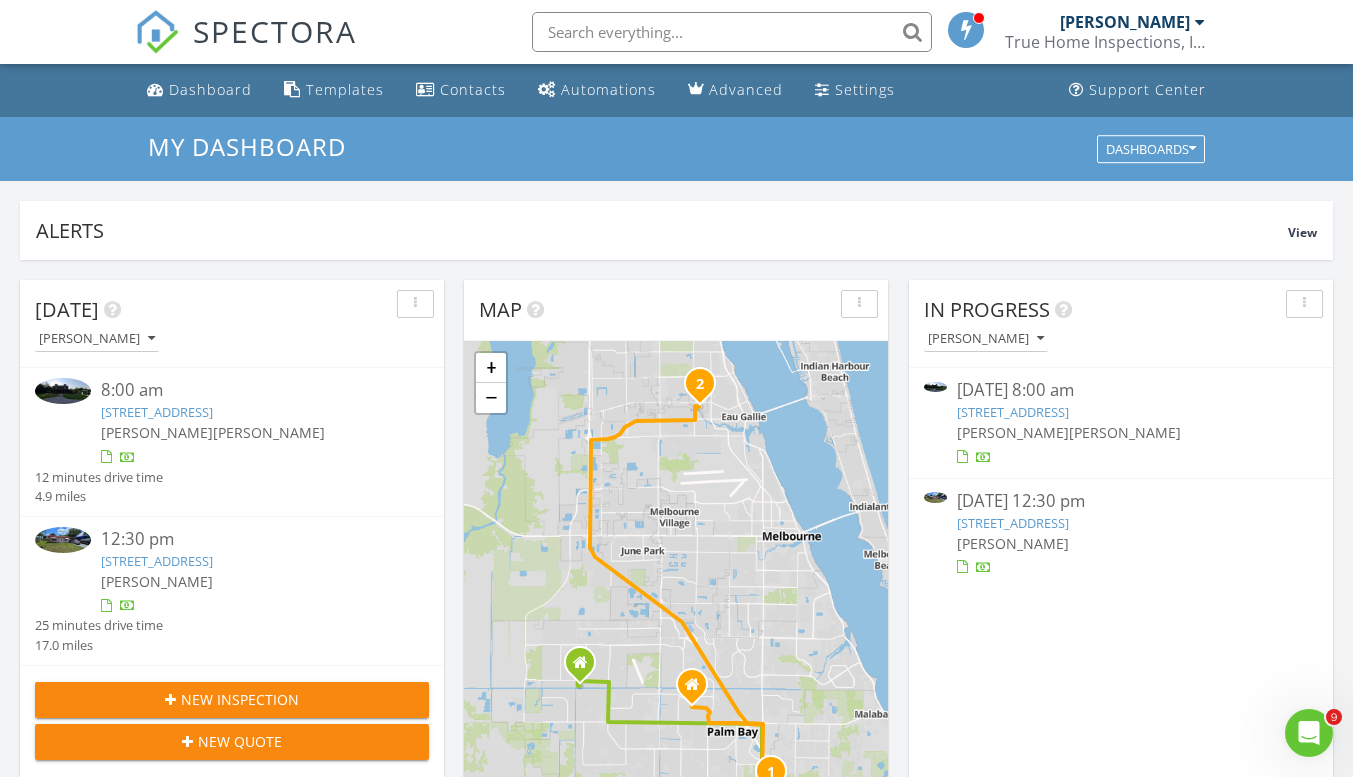 click on "155 Carolina Ave, Melbourne, FL 32935" at bounding box center [157, 561] 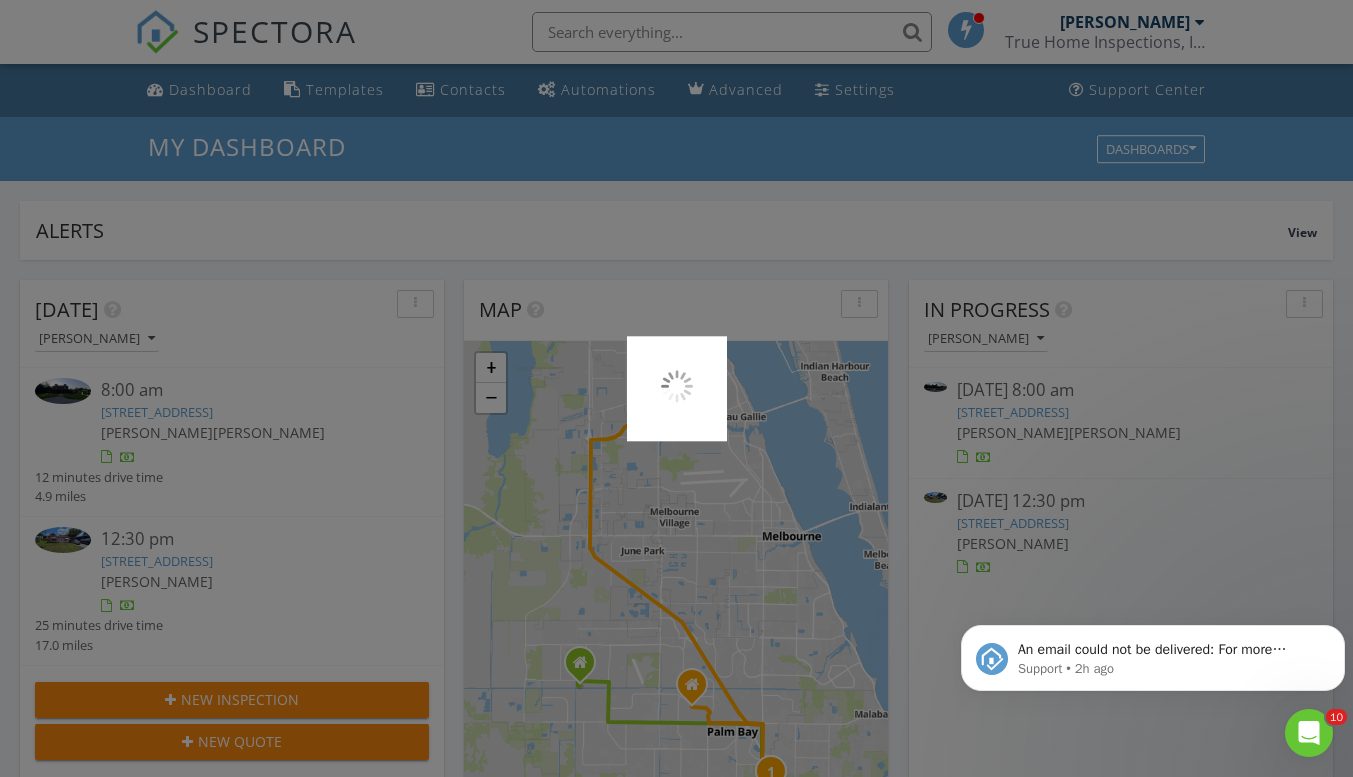 scroll, scrollTop: 0, scrollLeft: 0, axis: both 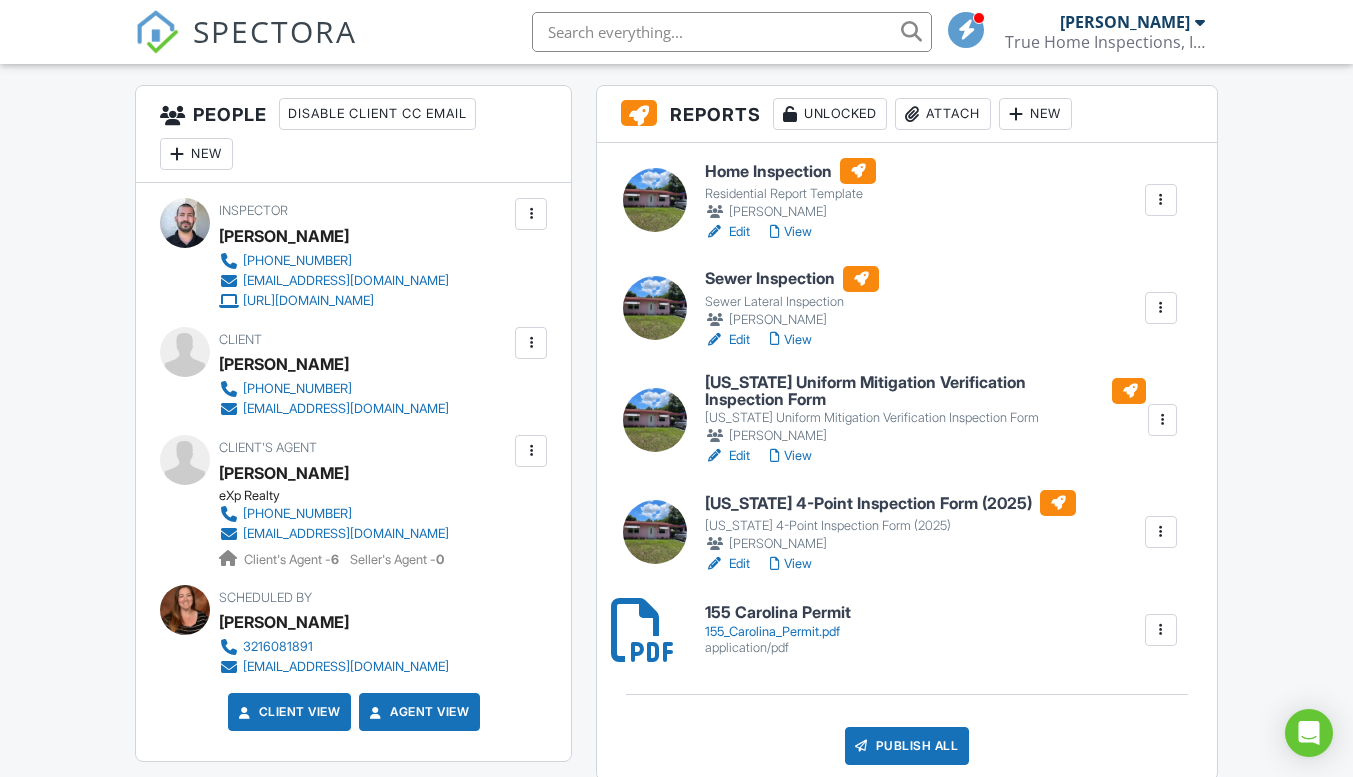 drag, startPoint x: 1358, startPoint y: 148, endPoint x: 1356, endPoint y: 257, distance: 109.01835 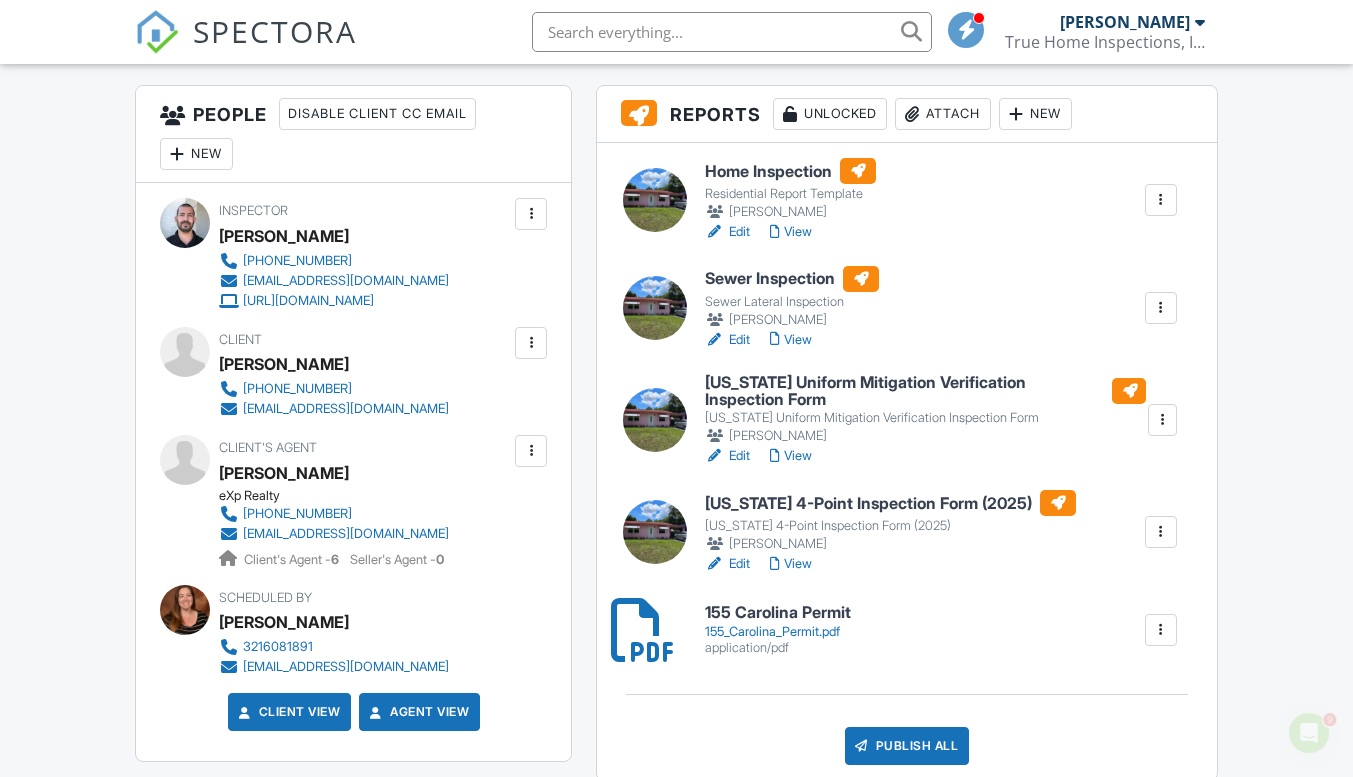 scroll, scrollTop: 0, scrollLeft: 0, axis: both 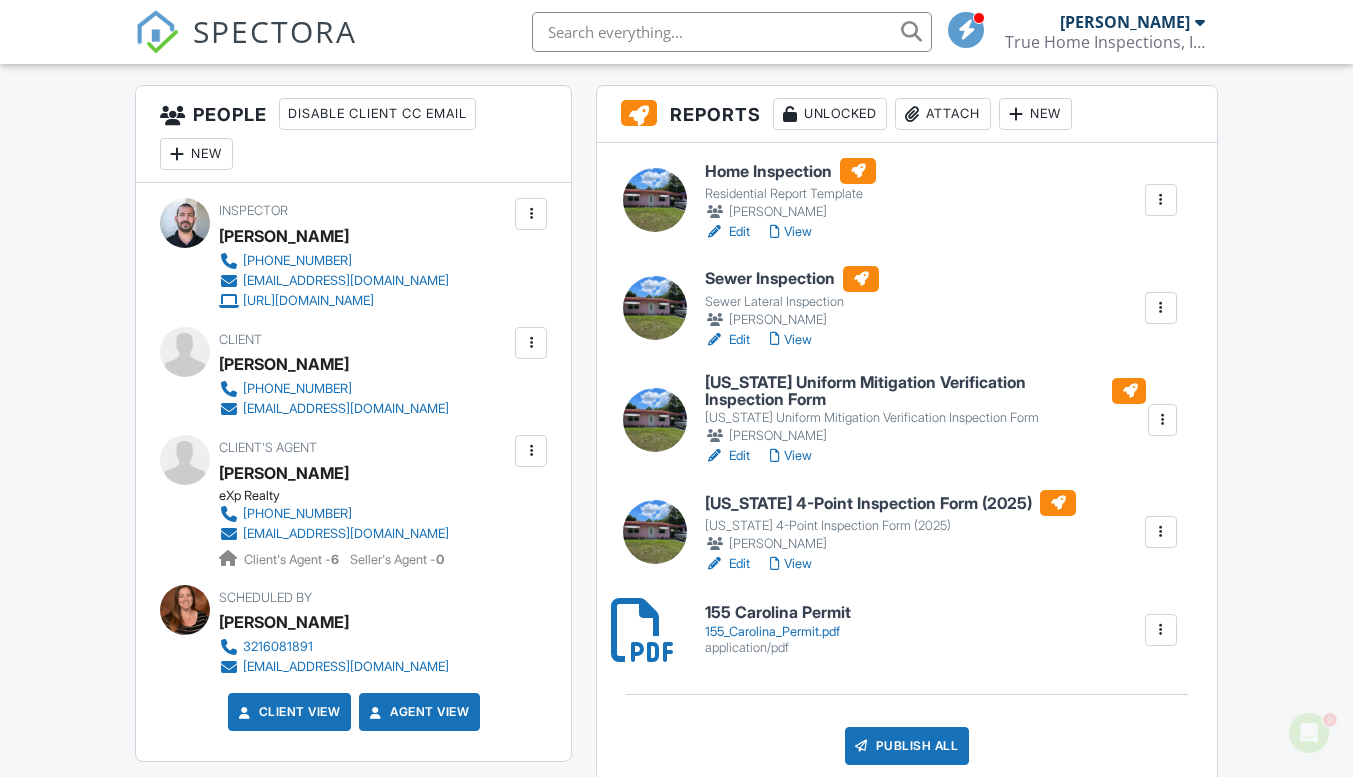 click on "Edit" at bounding box center (727, 340) 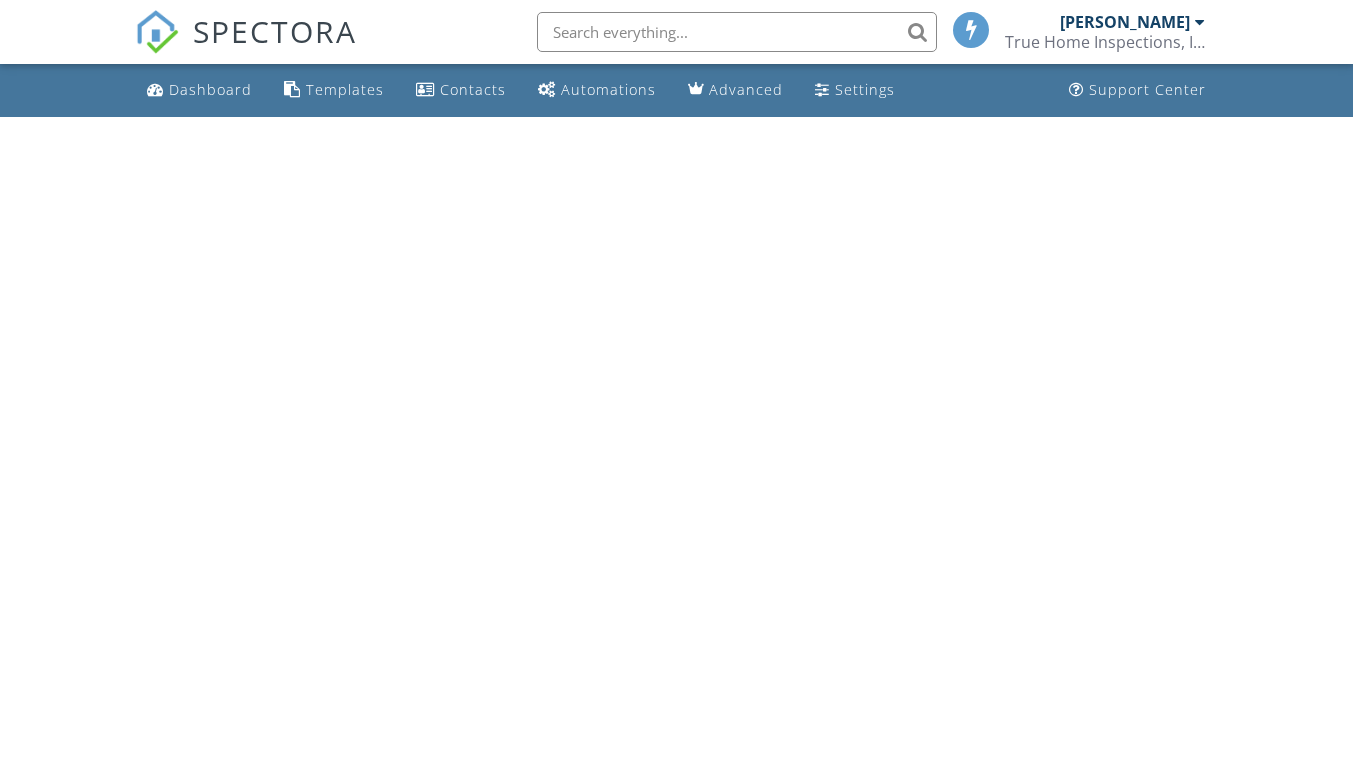 scroll, scrollTop: 0, scrollLeft: 0, axis: both 